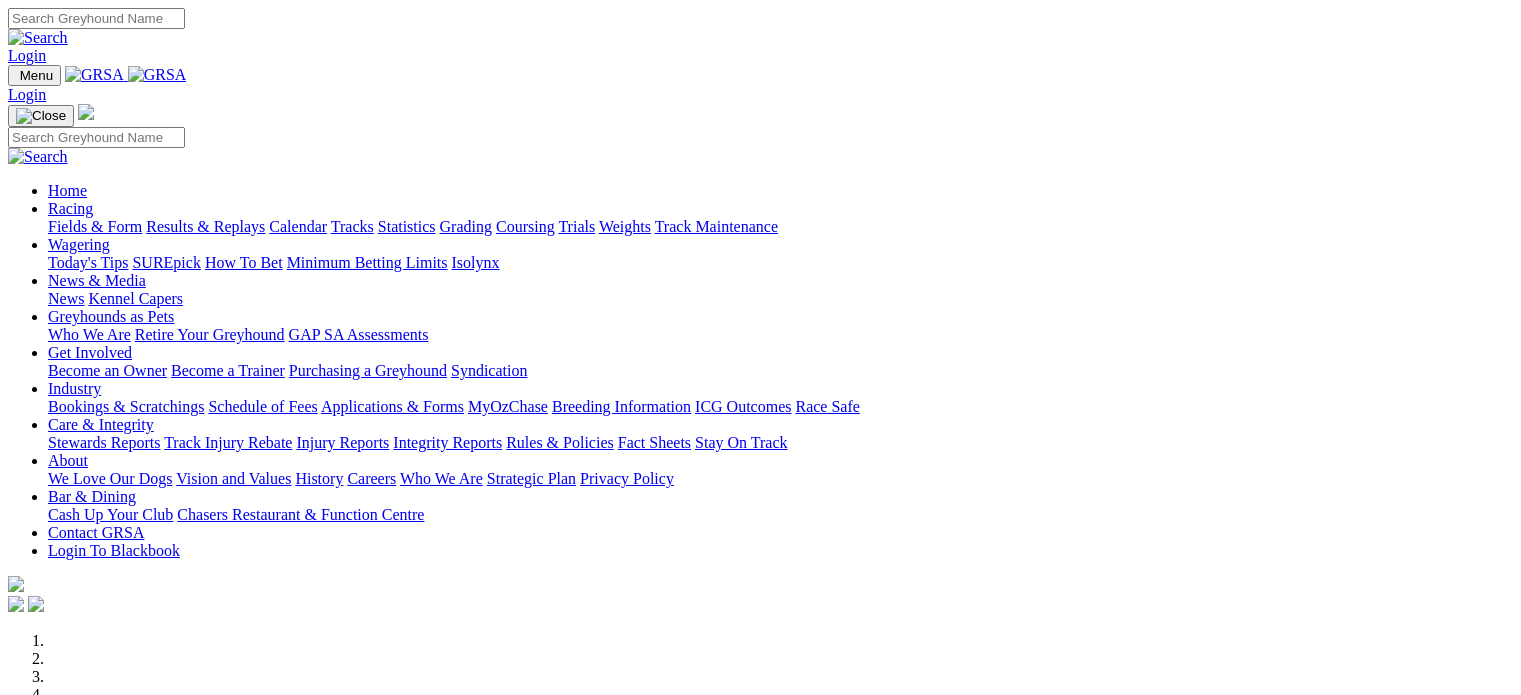 scroll, scrollTop: 0, scrollLeft: 0, axis: both 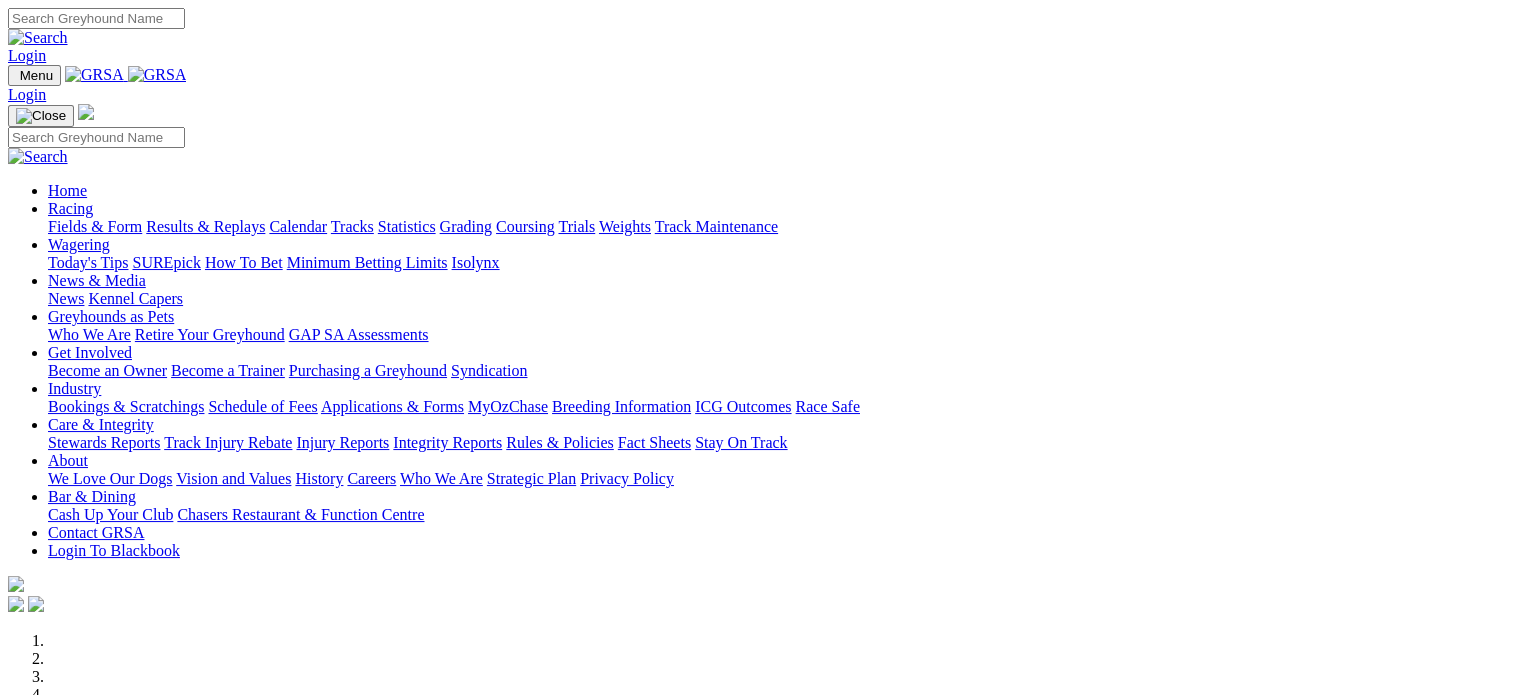 click on "Care & Integrity" at bounding box center [101, 424] 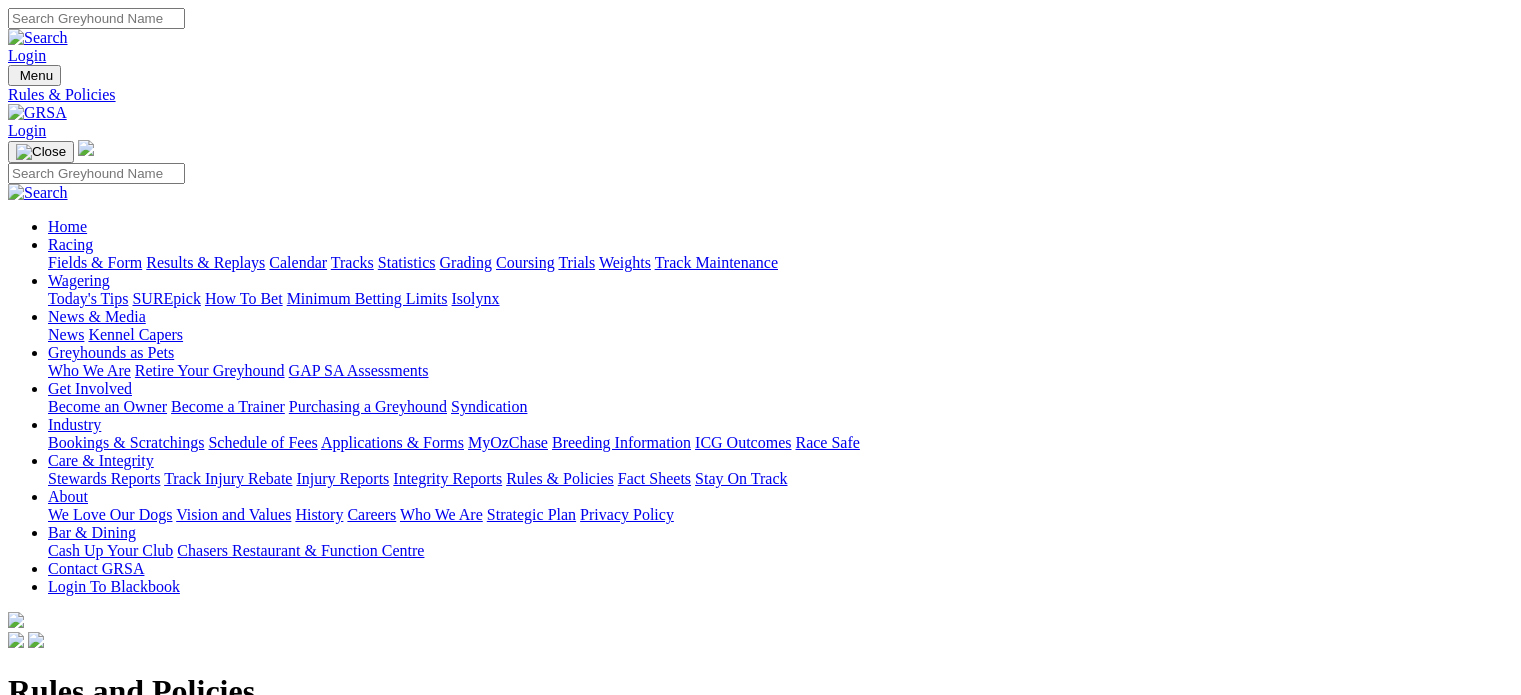 scroll, scrollTop: 0, scrollLeft: 0, axis: both 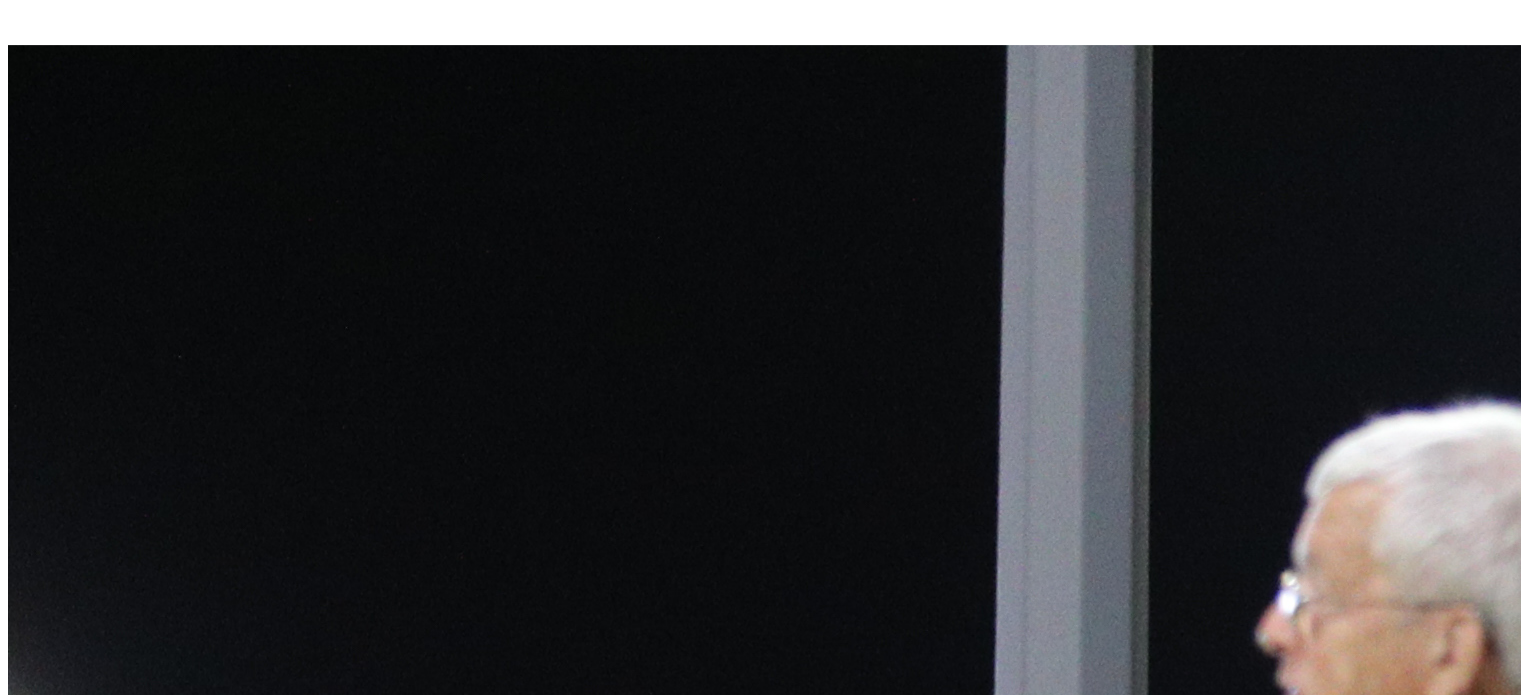 click on "Catching Pen Policy" at bounding box center [73, 4511] 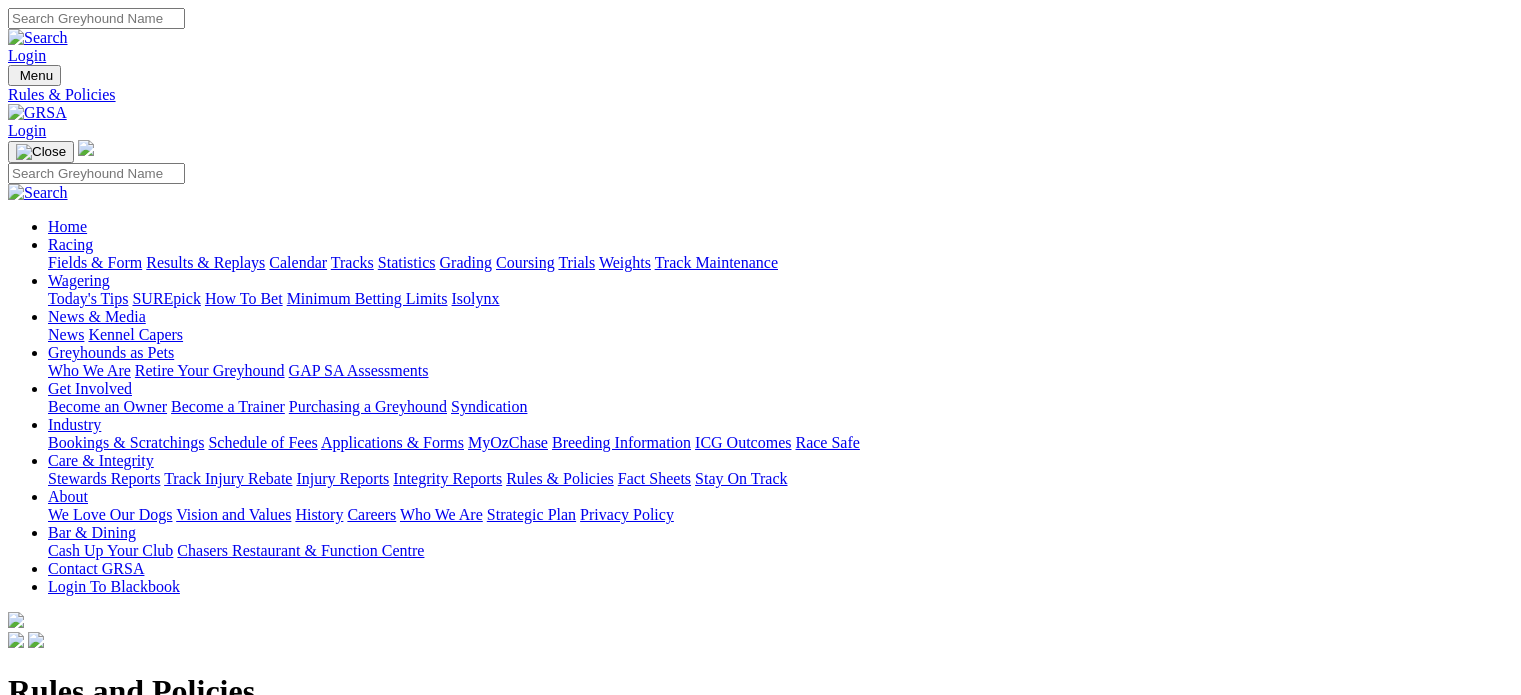 scroll, scrollTop: 0, scrollLeft: 0, axis: both 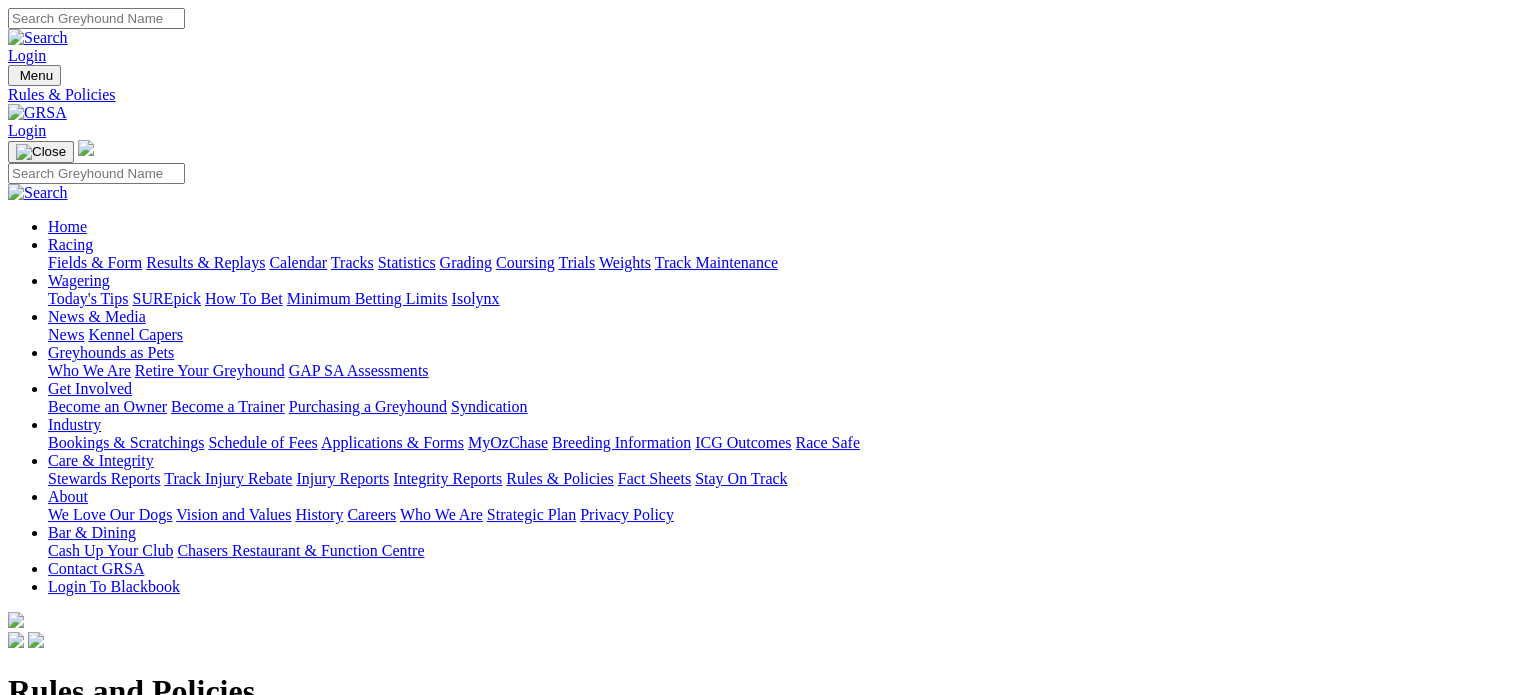 click on "Rules & Policies" at bounding box center [560, 478] 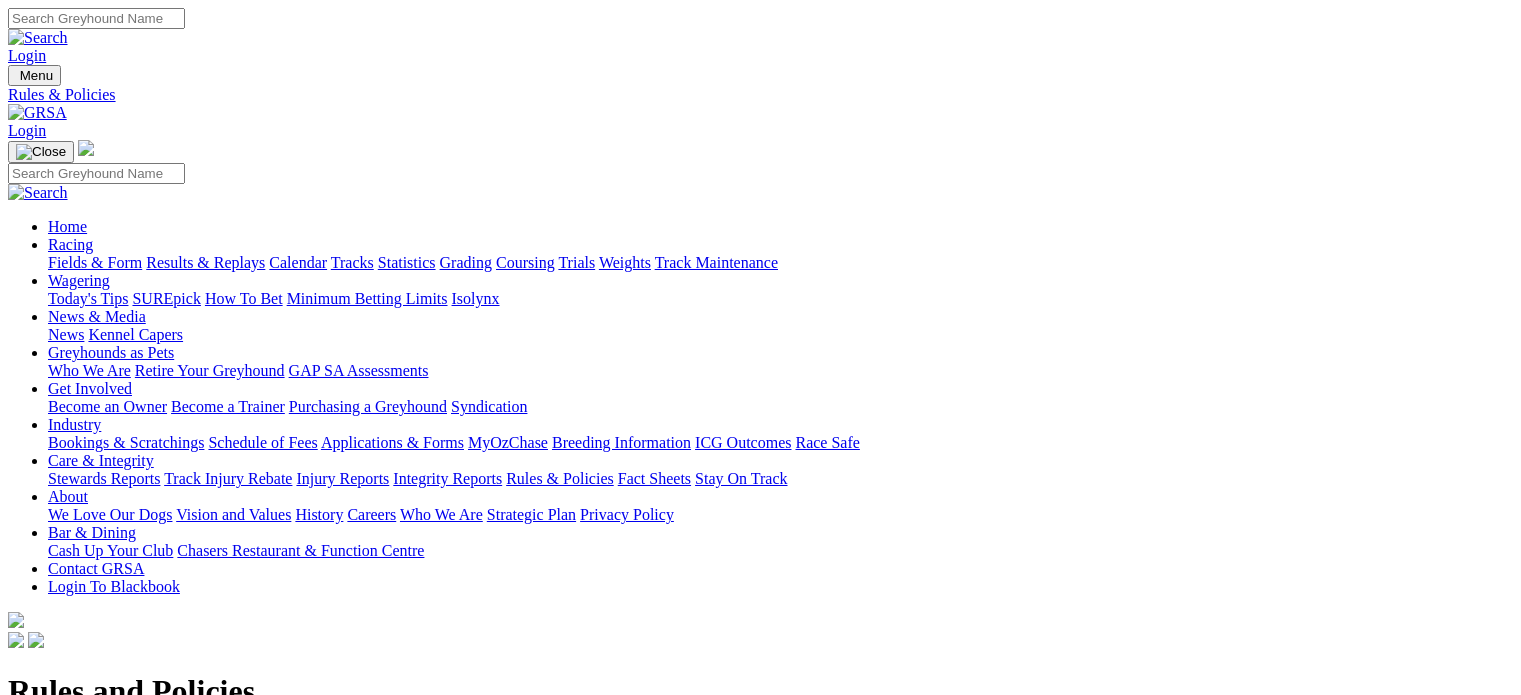 scroll, scrollTop: 0, scrollLeft: 0, axis: both 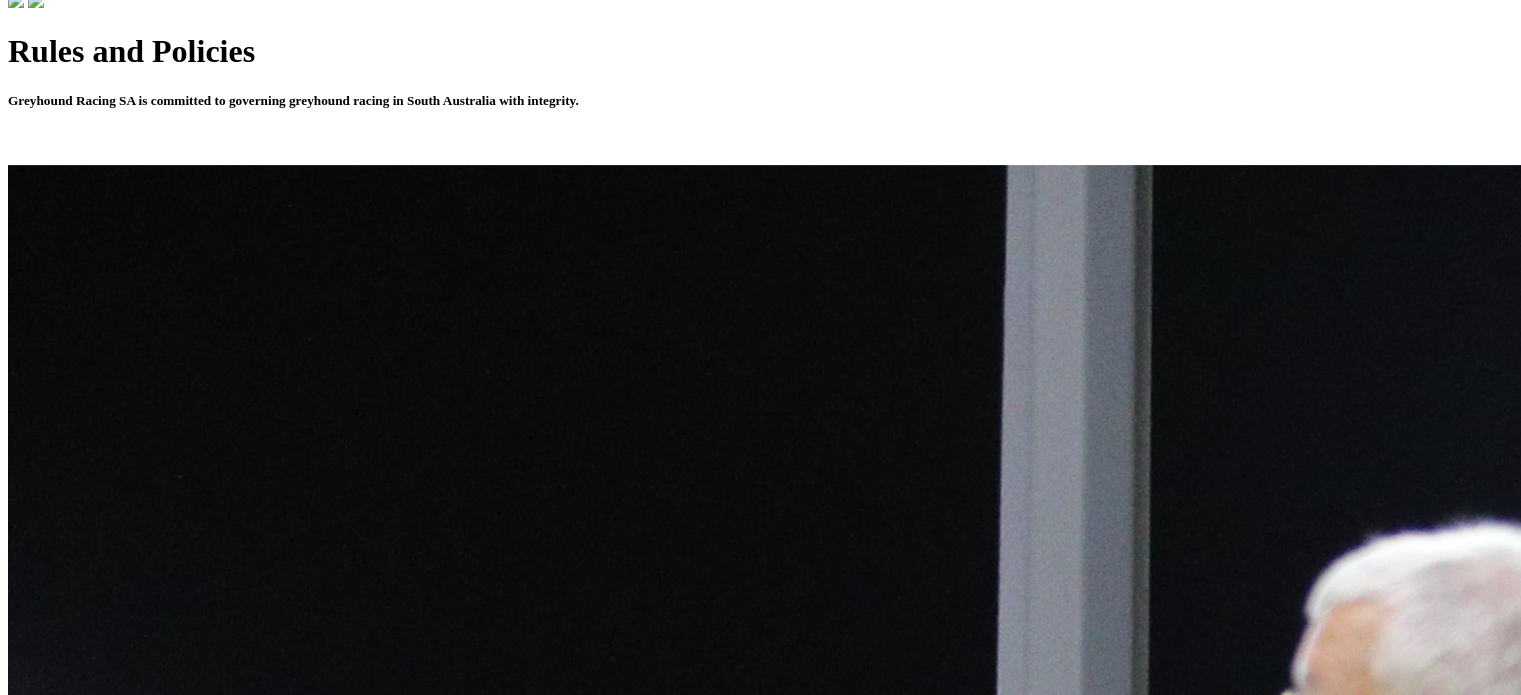 click on "Stewards Notice -GA Rules Amendments 1 July 2024" at bounding box center (180, 3706) 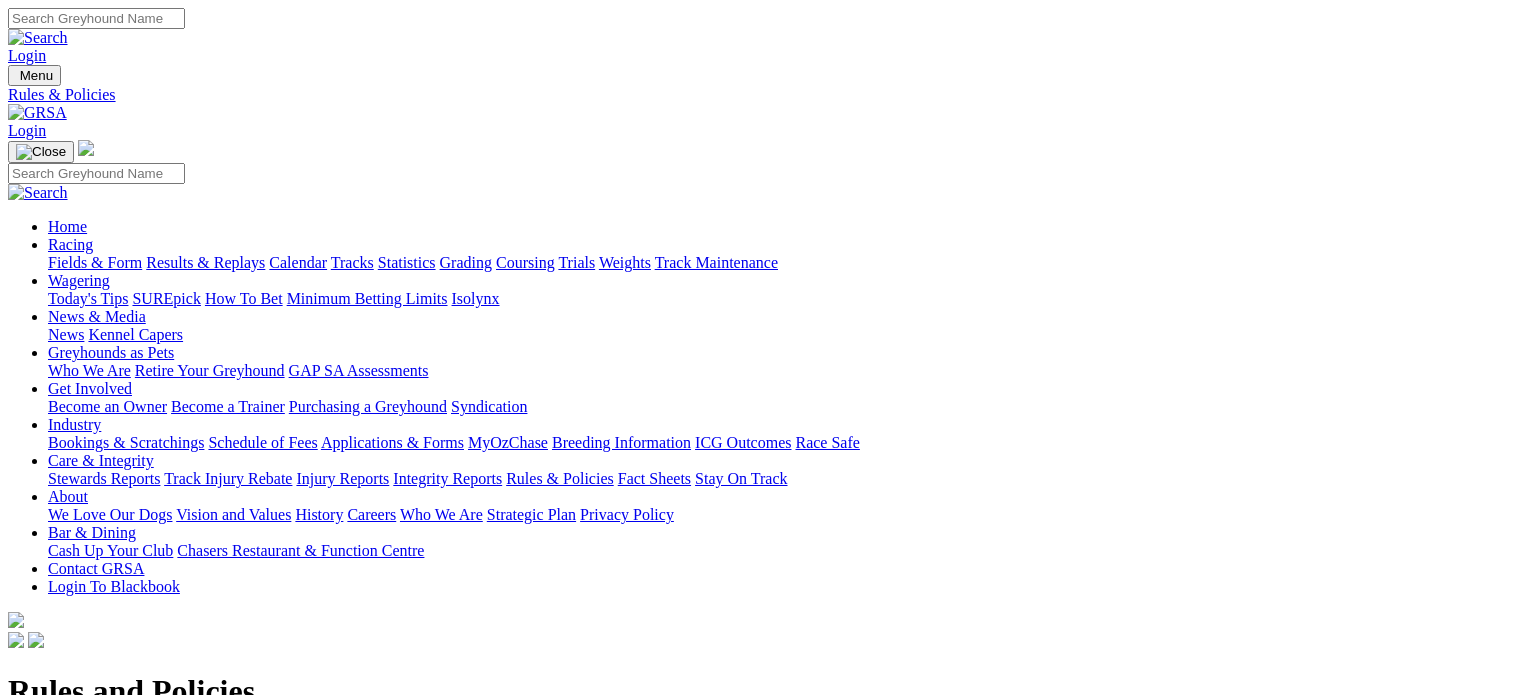 scroll, scrollTop: 0, scrollLeft: 0, axis: both 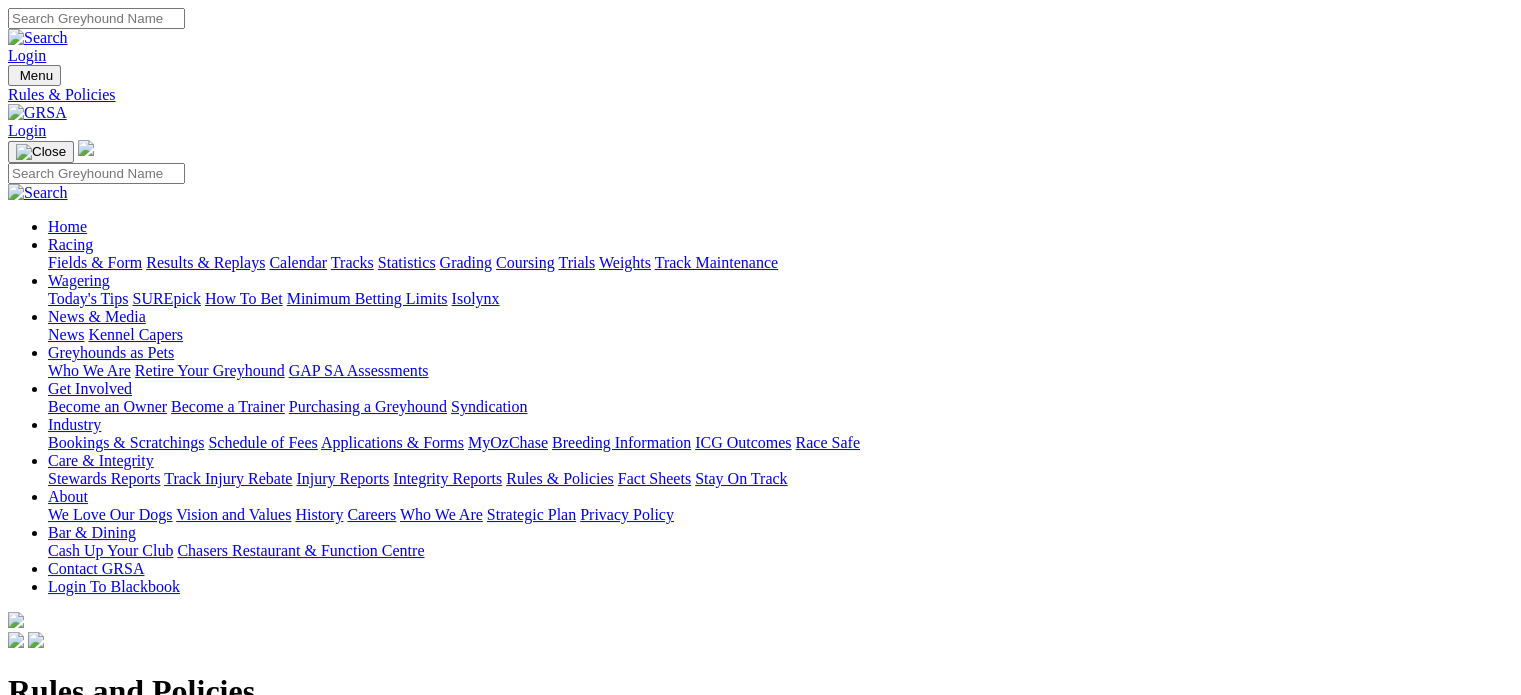 click on "Applications & Forms" at bounding box center (392, 442) 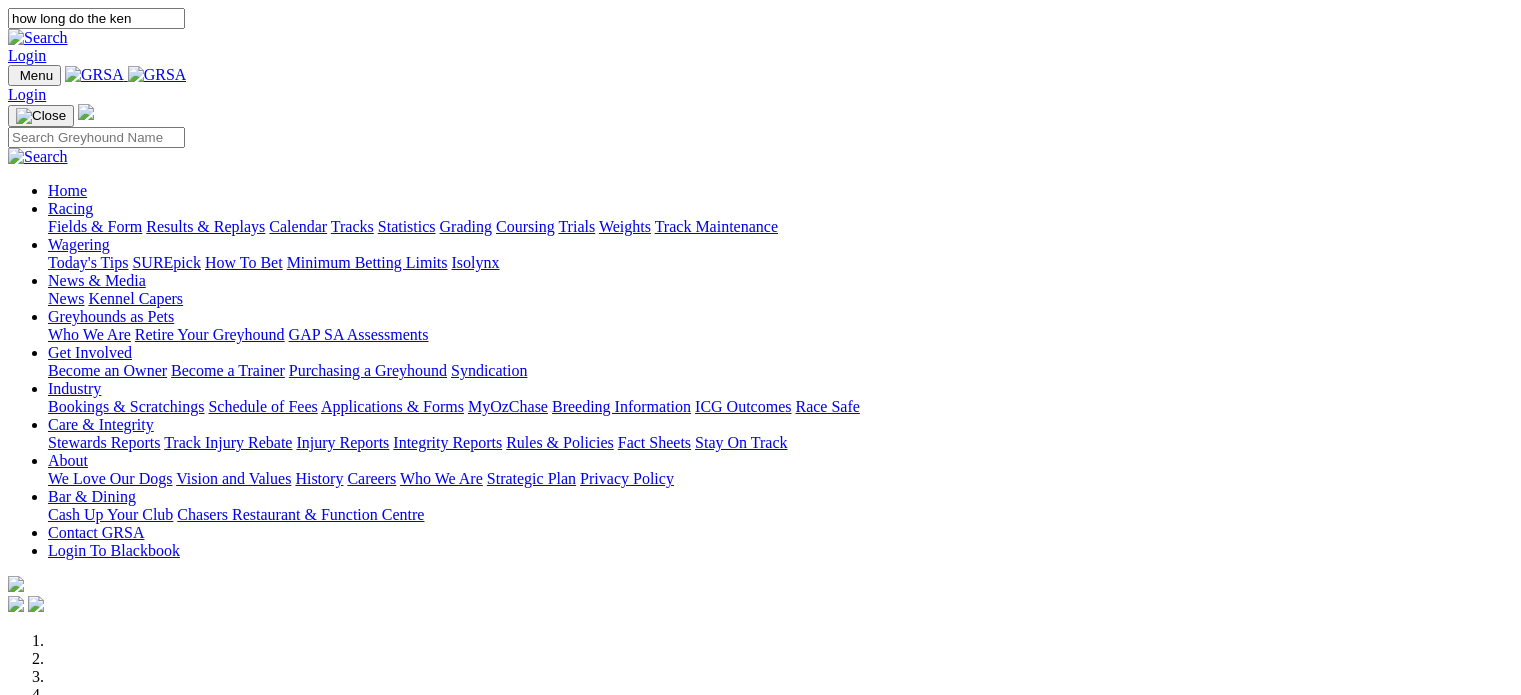 scroll, scrollTop: 0, scrollLeft: 0, axis: both 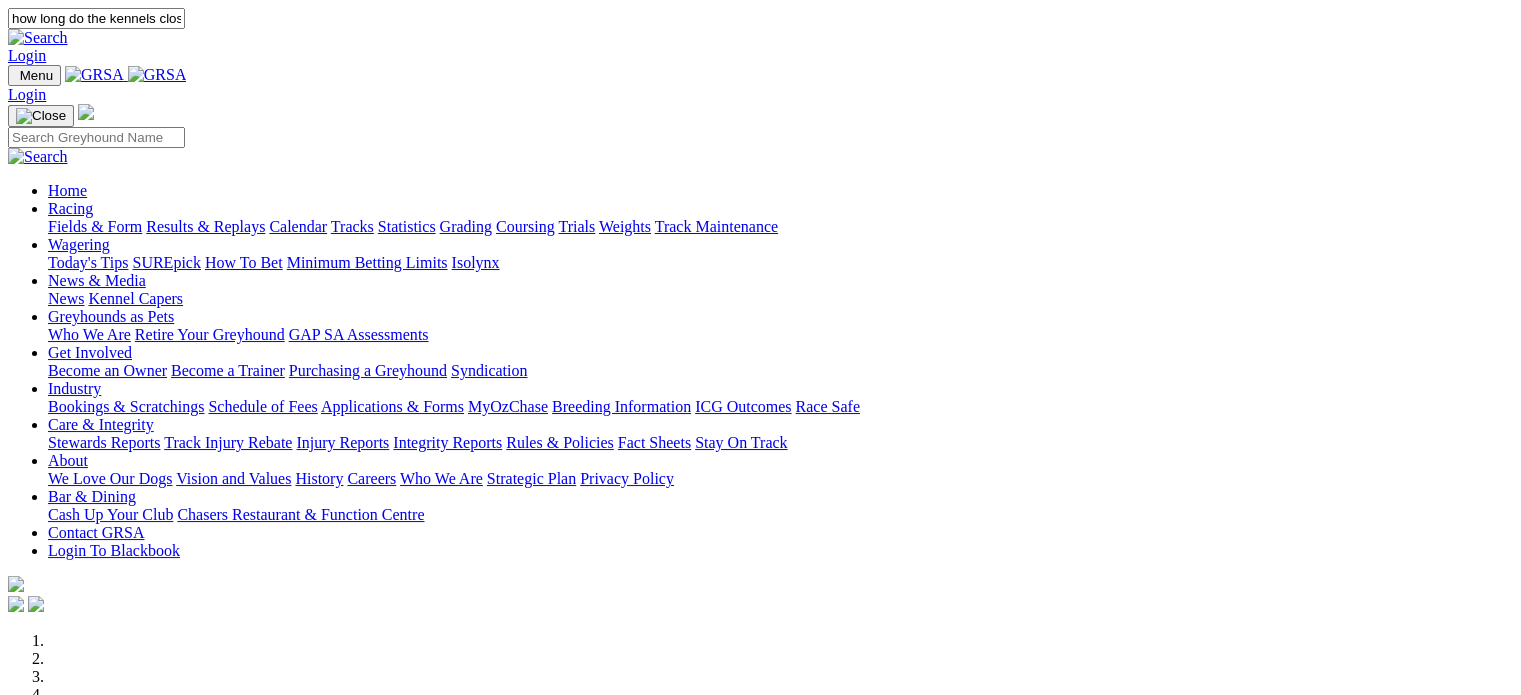 type on "how long do the kennels close" 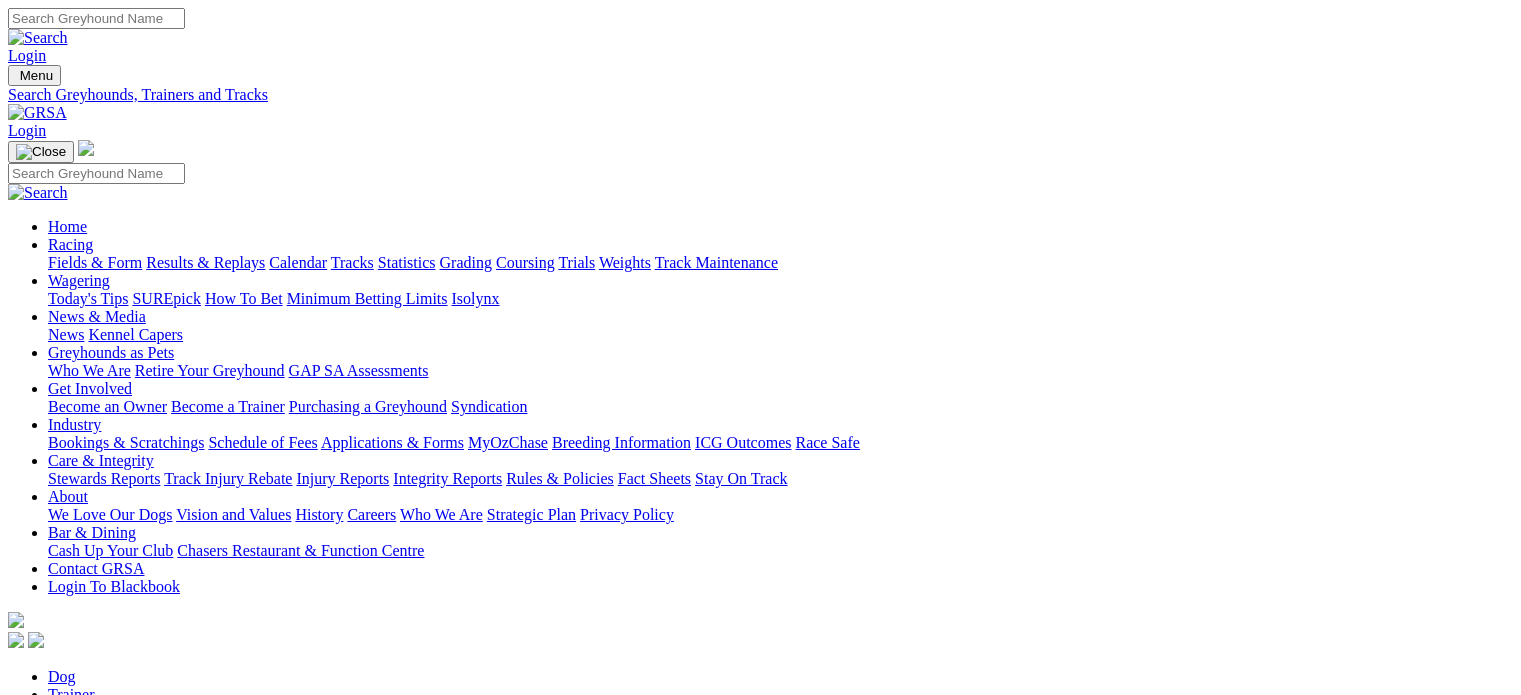 scroll, scrollTop: 0, scrollLeft: 0, axis: both 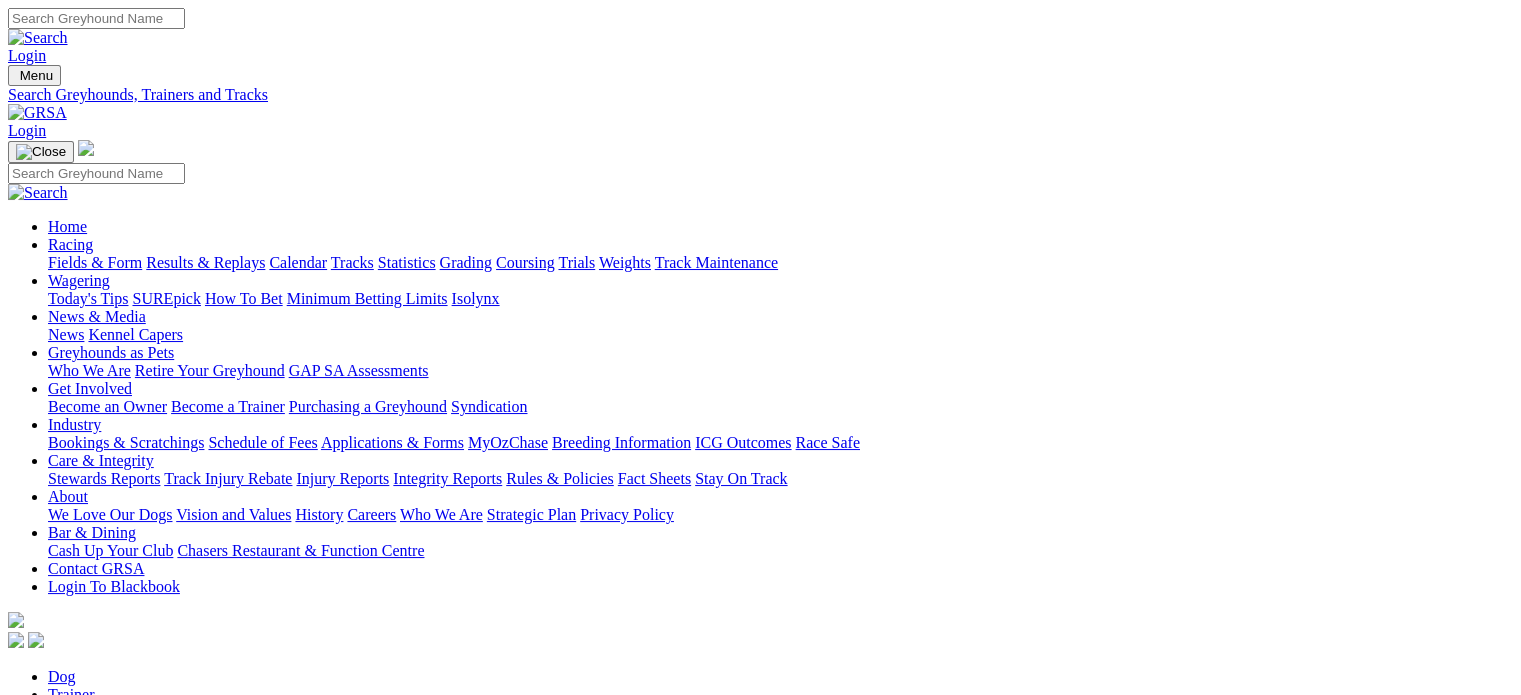 click on "Trainer" at bounding box center (71, 694) 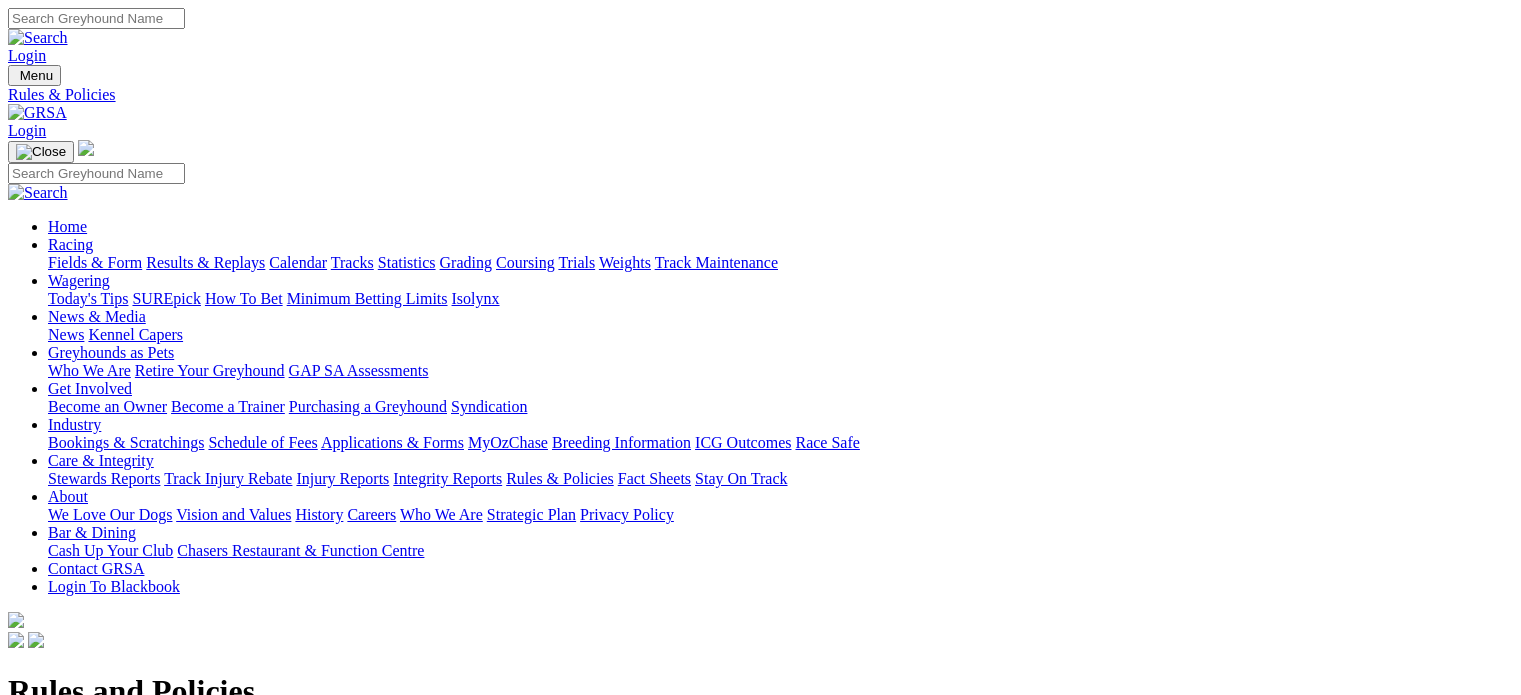 scroll, scrollTop: 0, scrollLeft: 0, axis: both 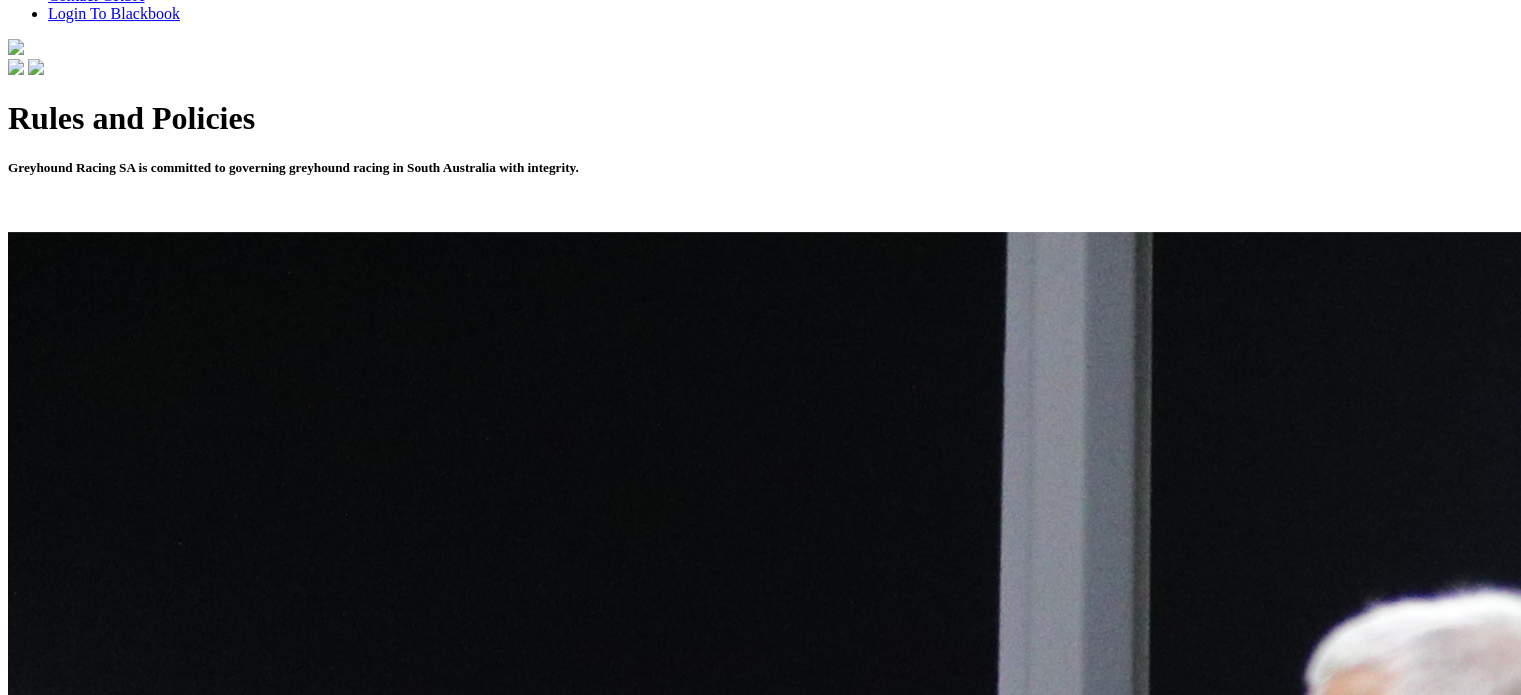 click on "Current GRSA Local Rules" at bounding box center (96, 3583) 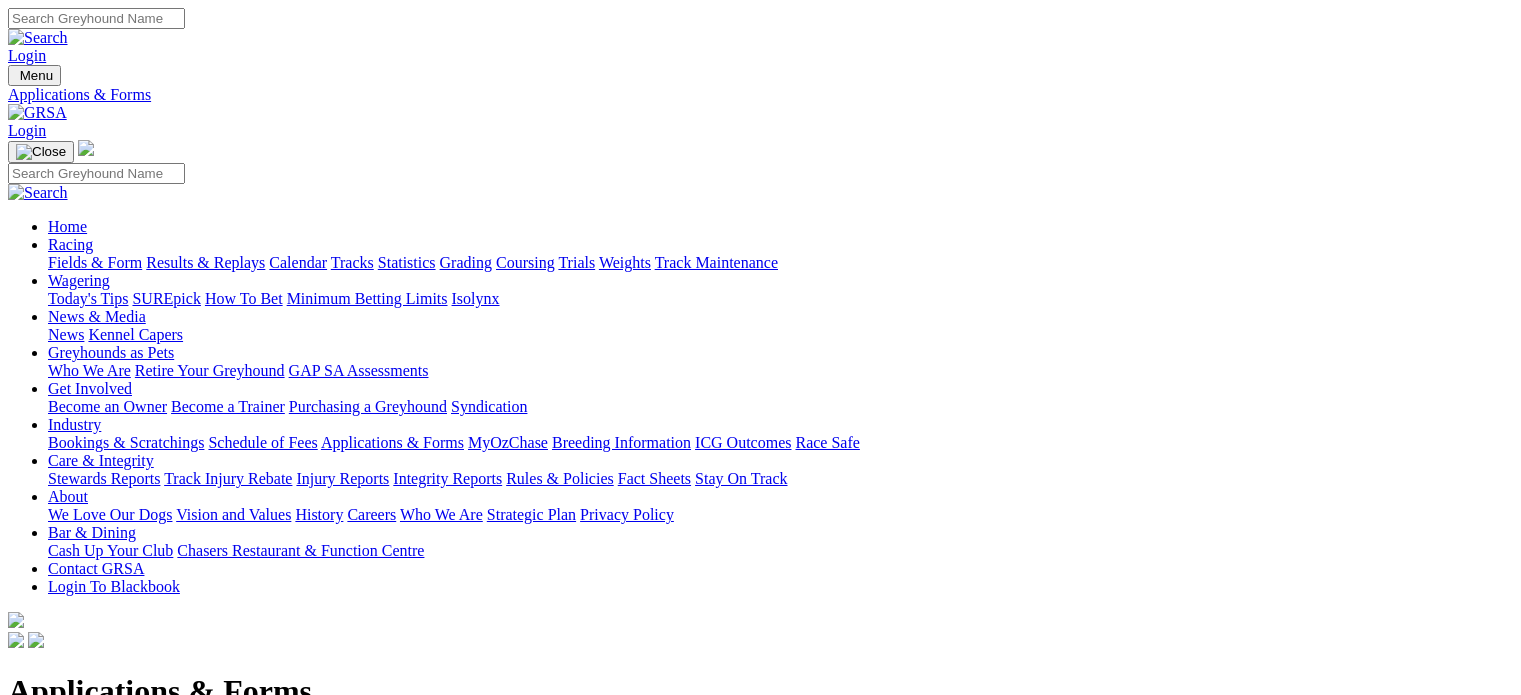 scroll, scrollTop: 0, scrollLeft: 0, axis: both 